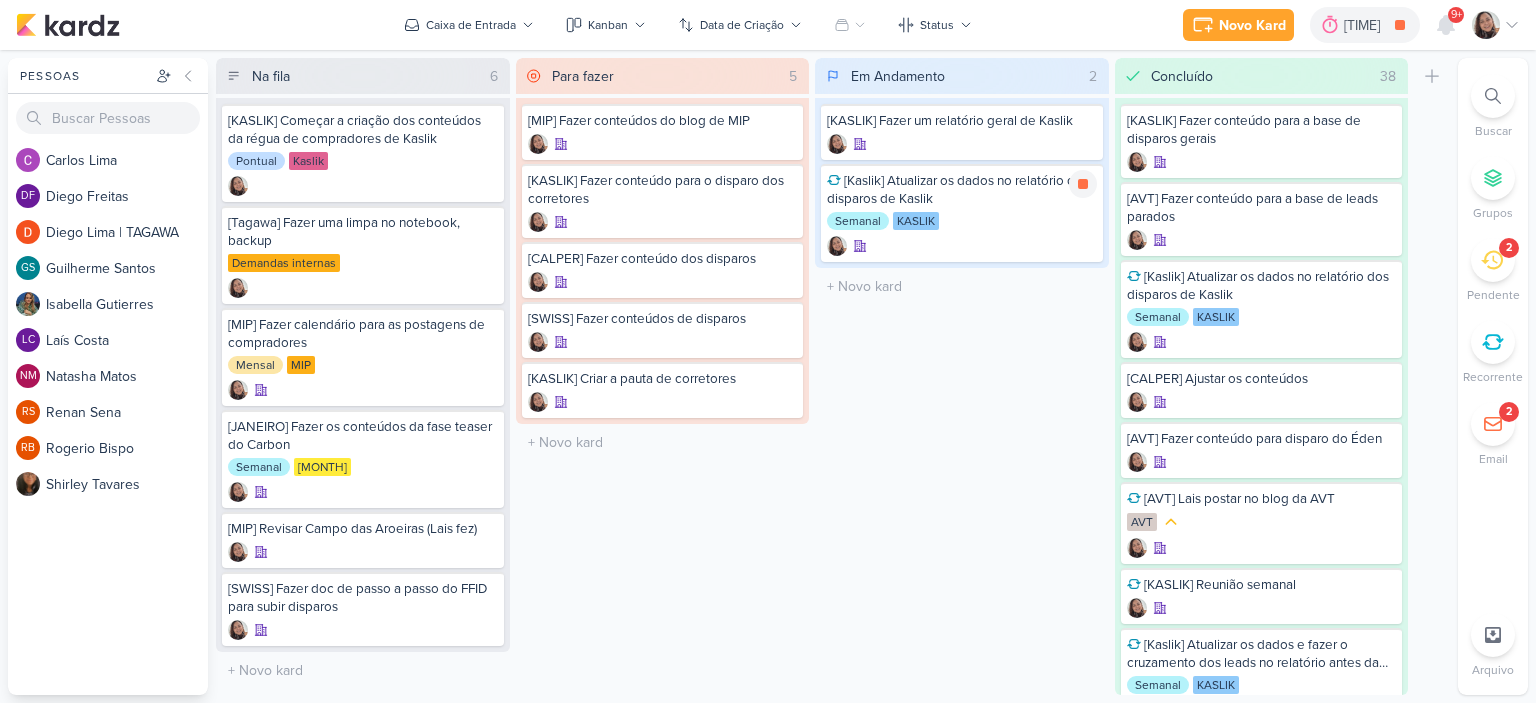 click 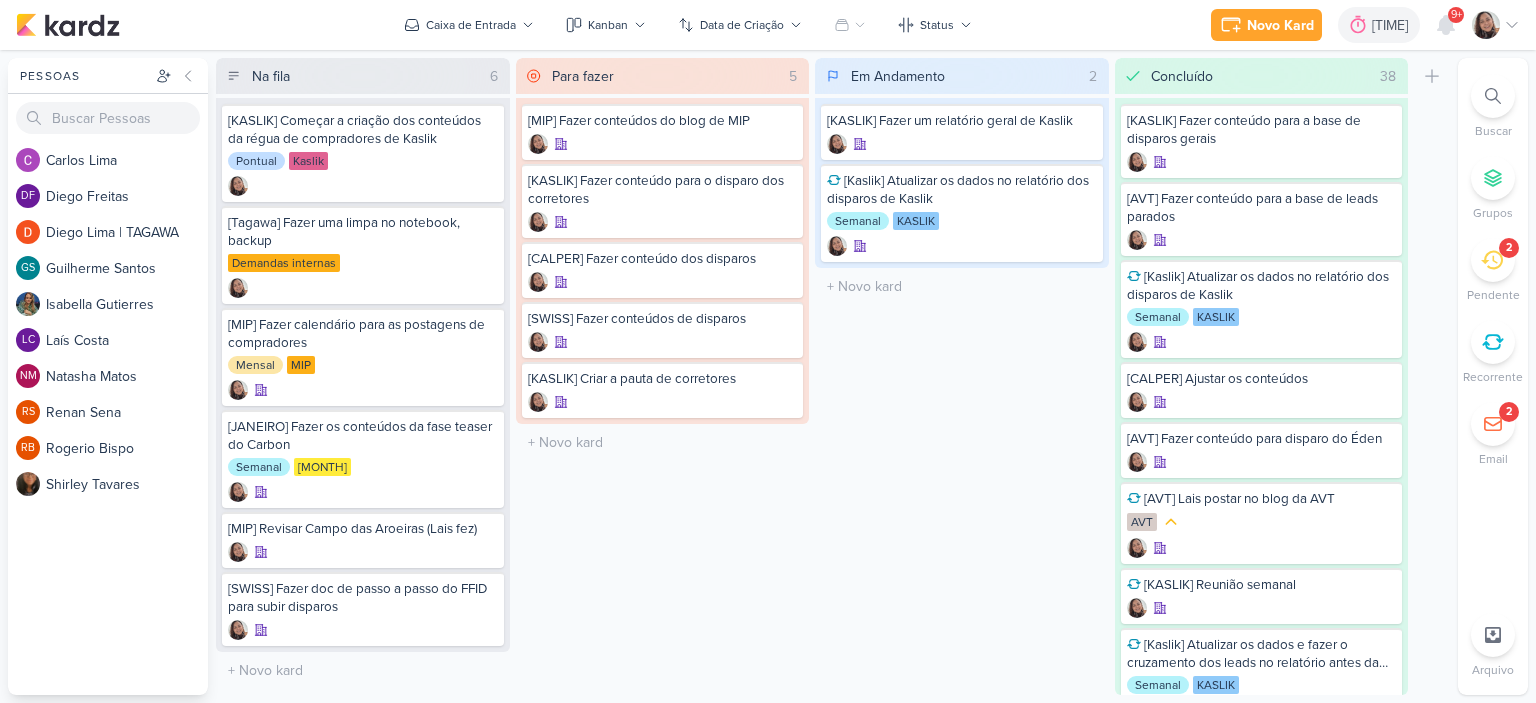 click 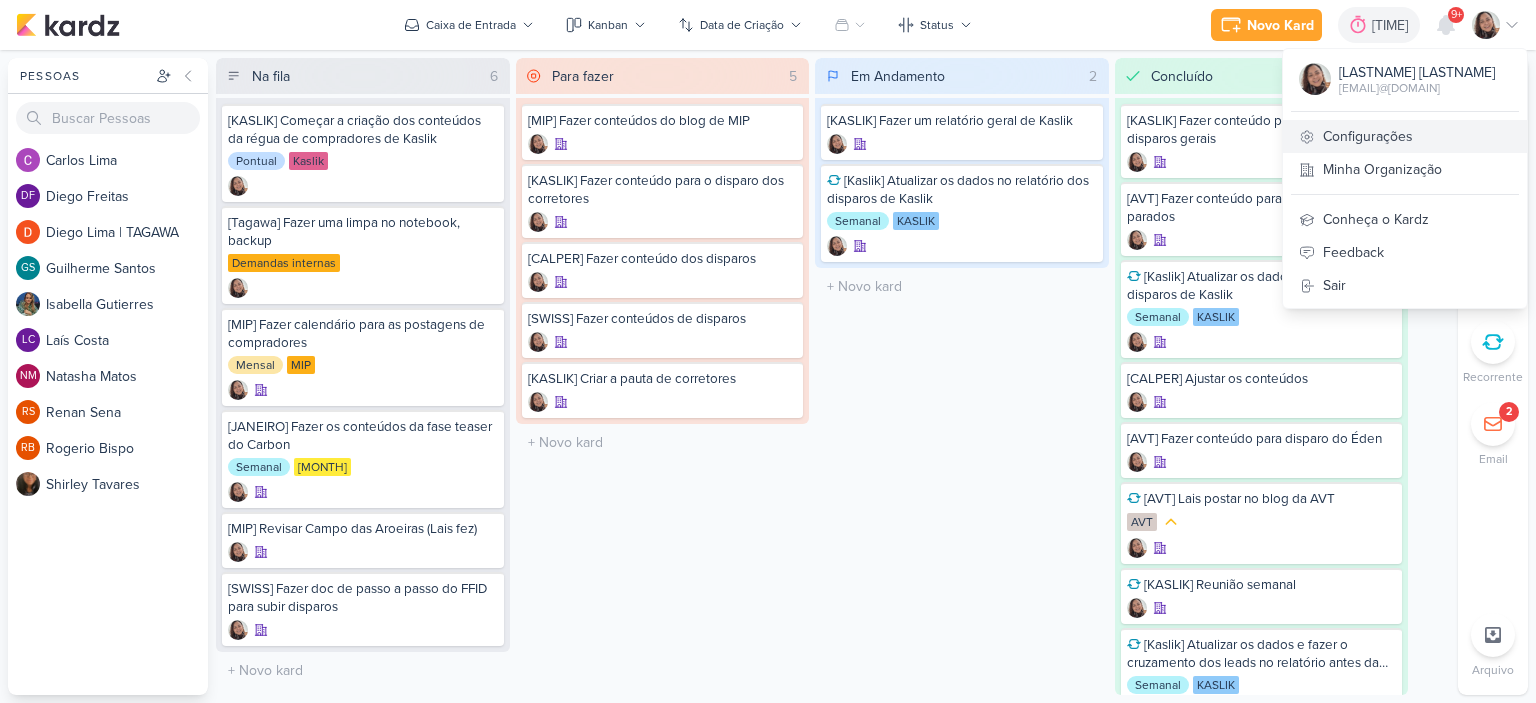 click on "Configurações" at bounding box center [1405, 136] 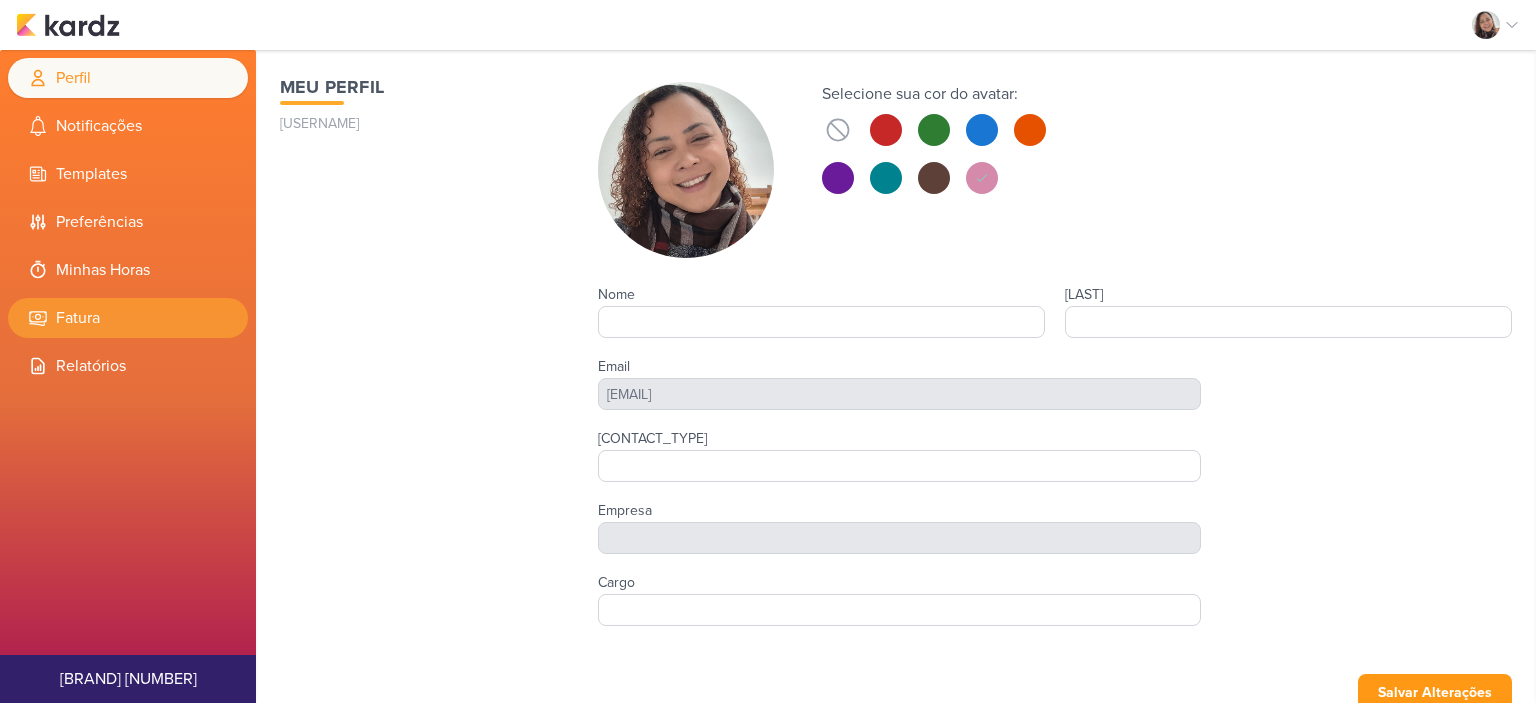 type on "[FIRST]" 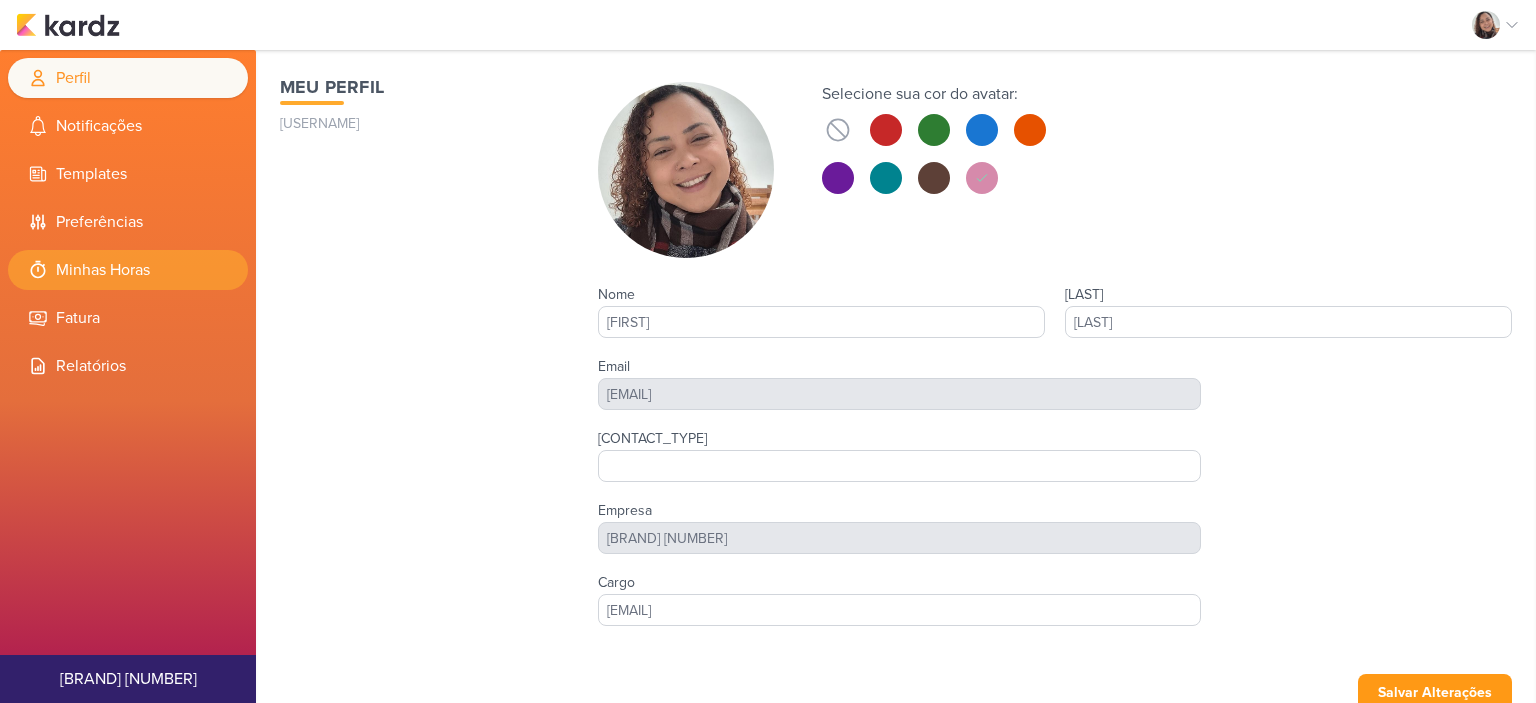scroll, scrollTop: 0, scrollLeft: 0, axis: both 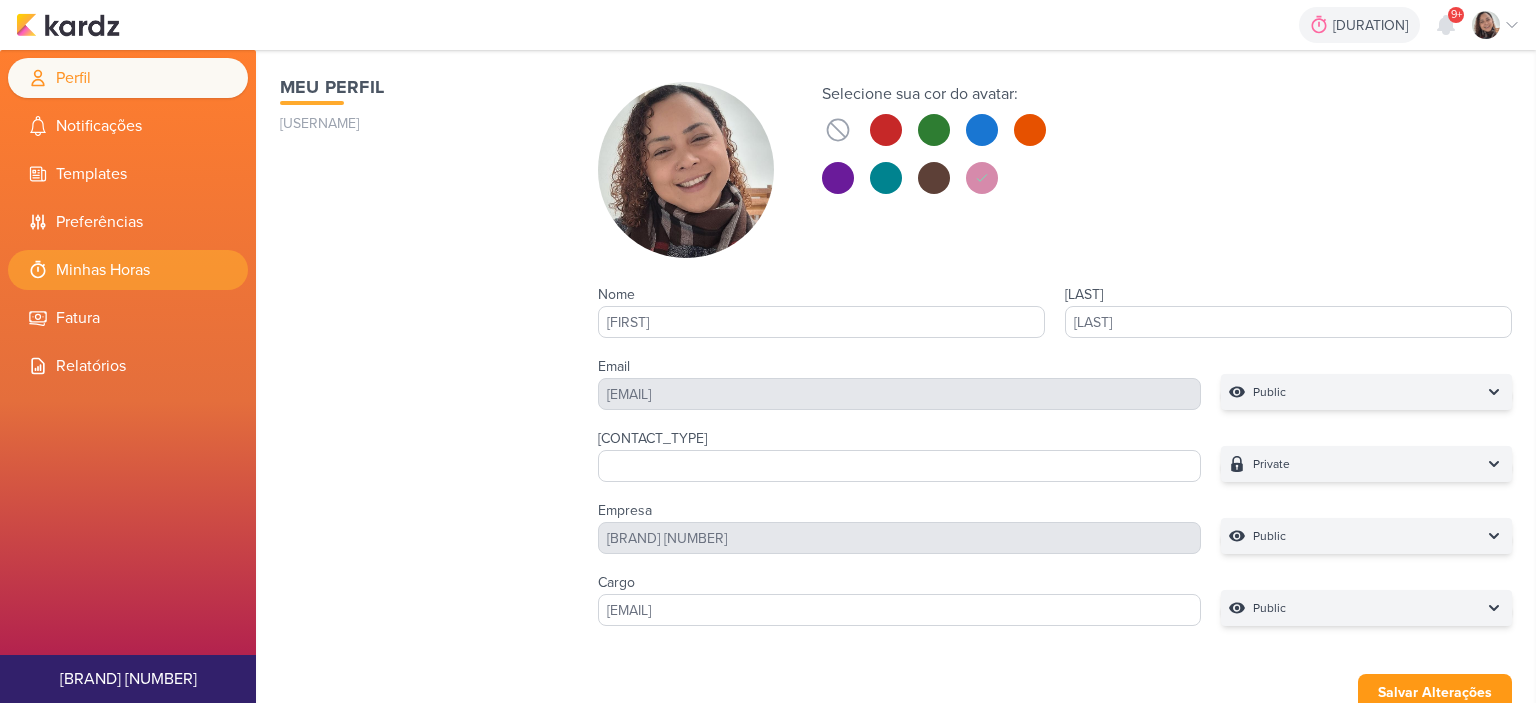 click on "Minhas Horas" at bounding box center (128, 270) 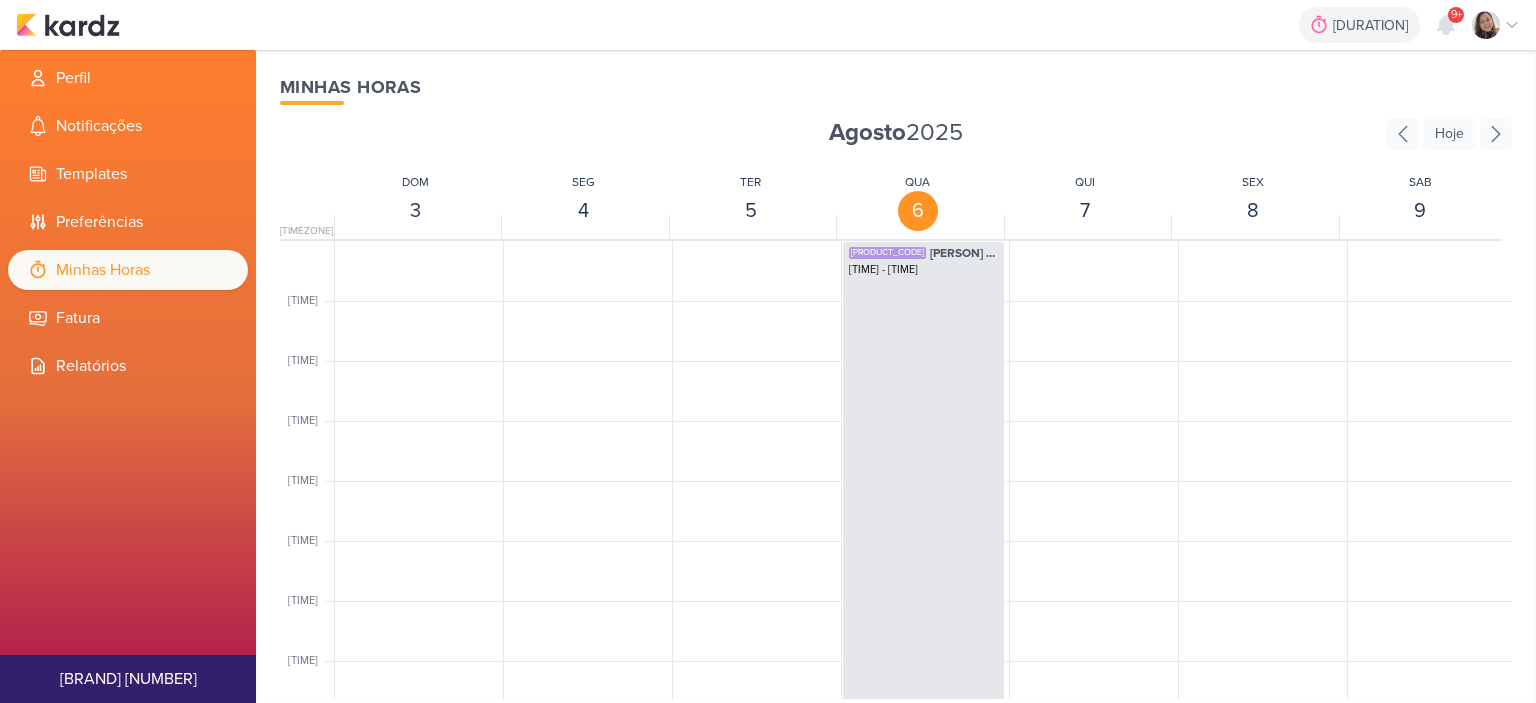 scroll, scrollTop: 0, scrollLeft: 0, axis: both 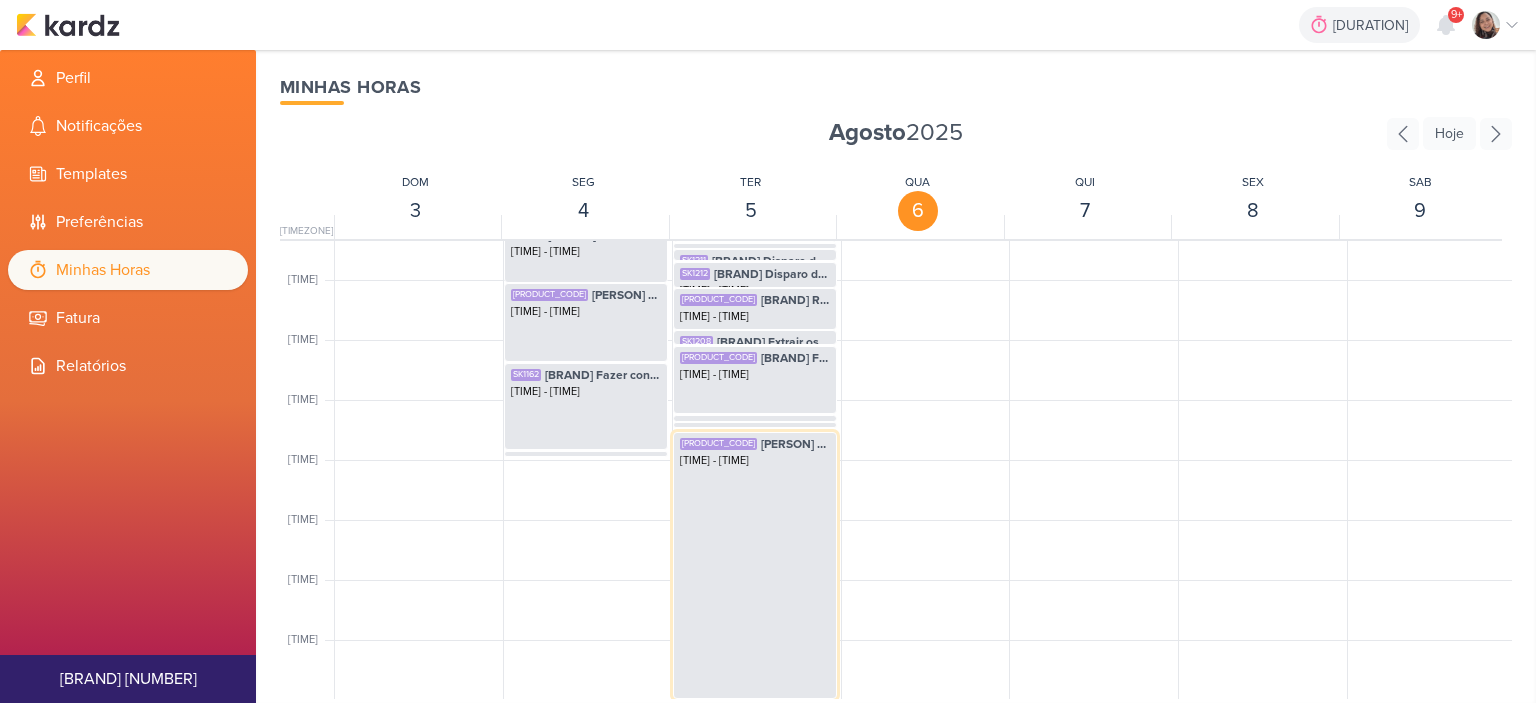 click on "[PERSON] Atualizar os dados no relatório dos disparos de [PERSON]
[TIME] - [TIME]" at bounding box center (755, 565) 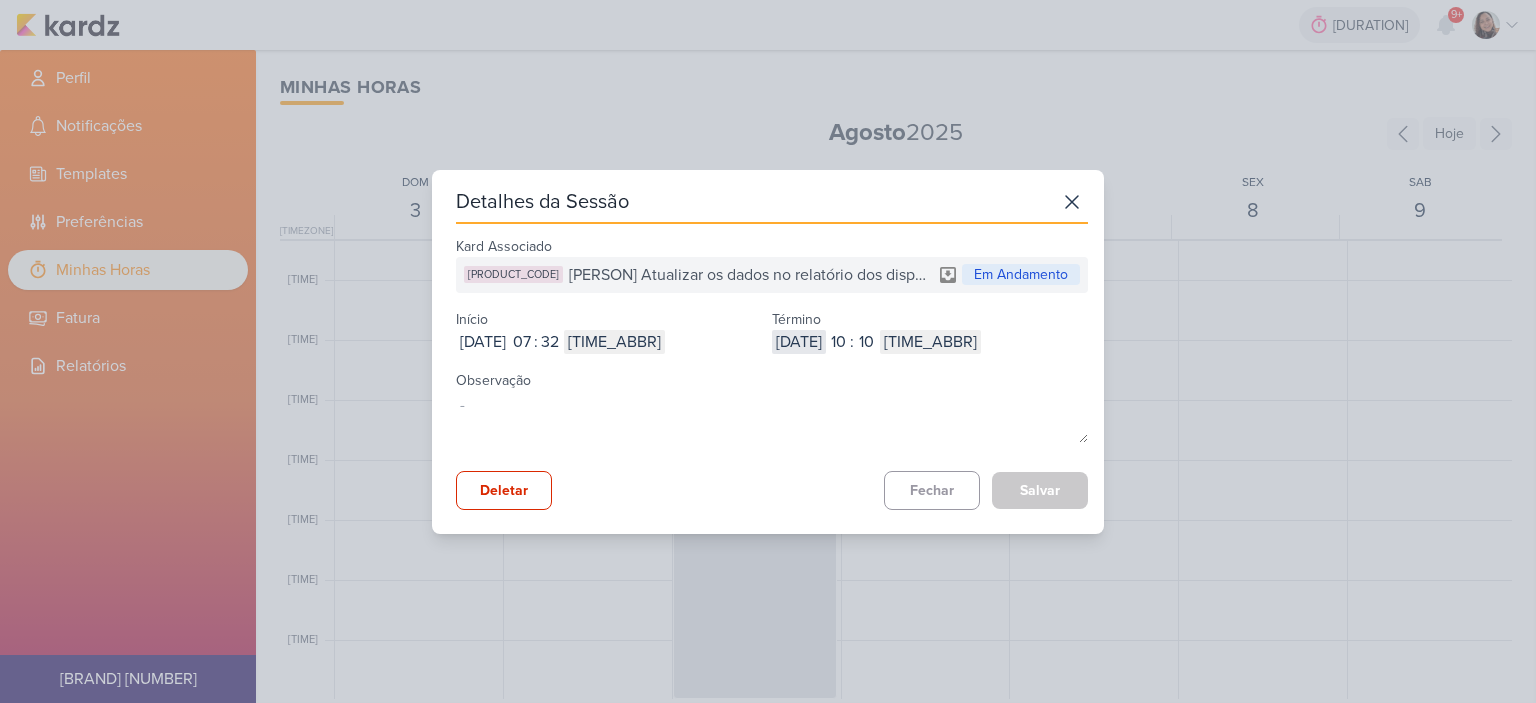 click on "2025-08-06" at bounding box center (799, 342) 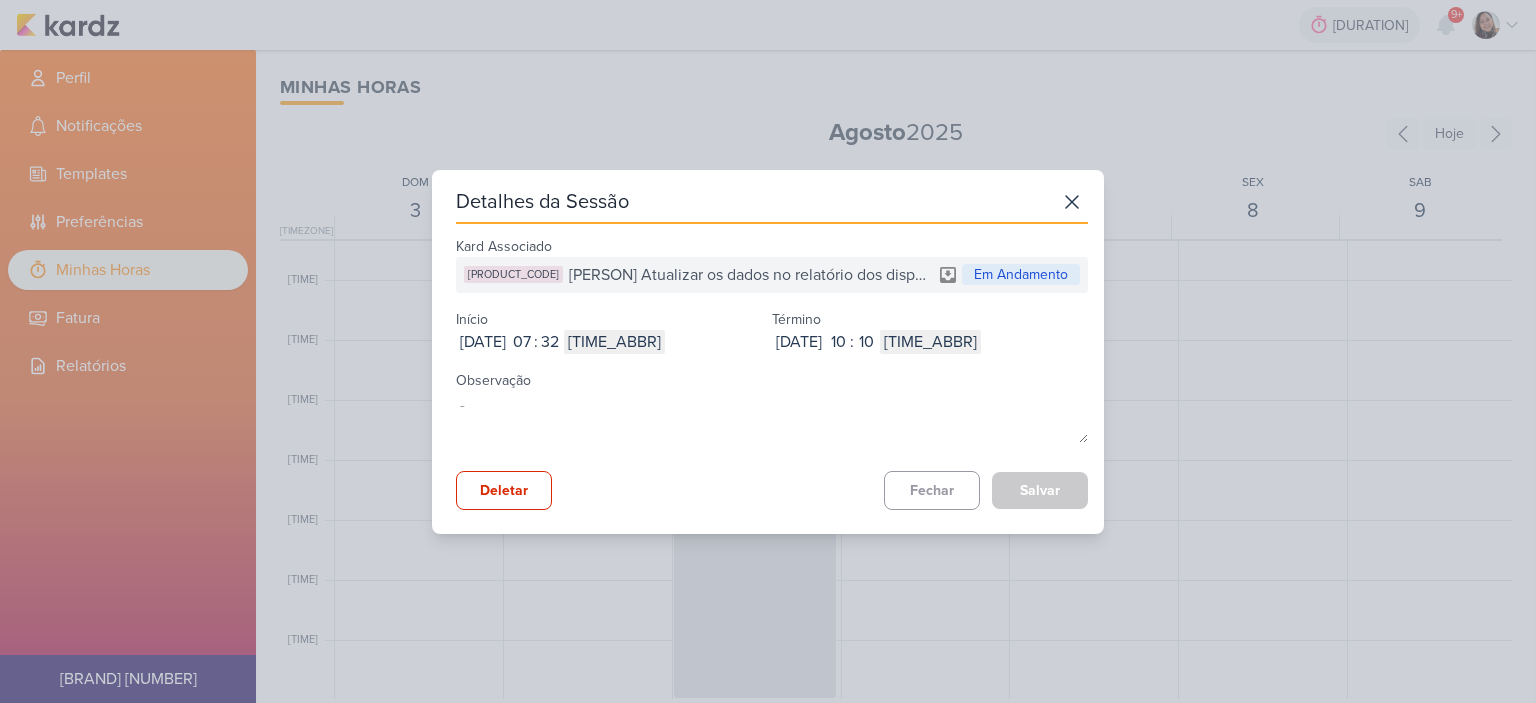type 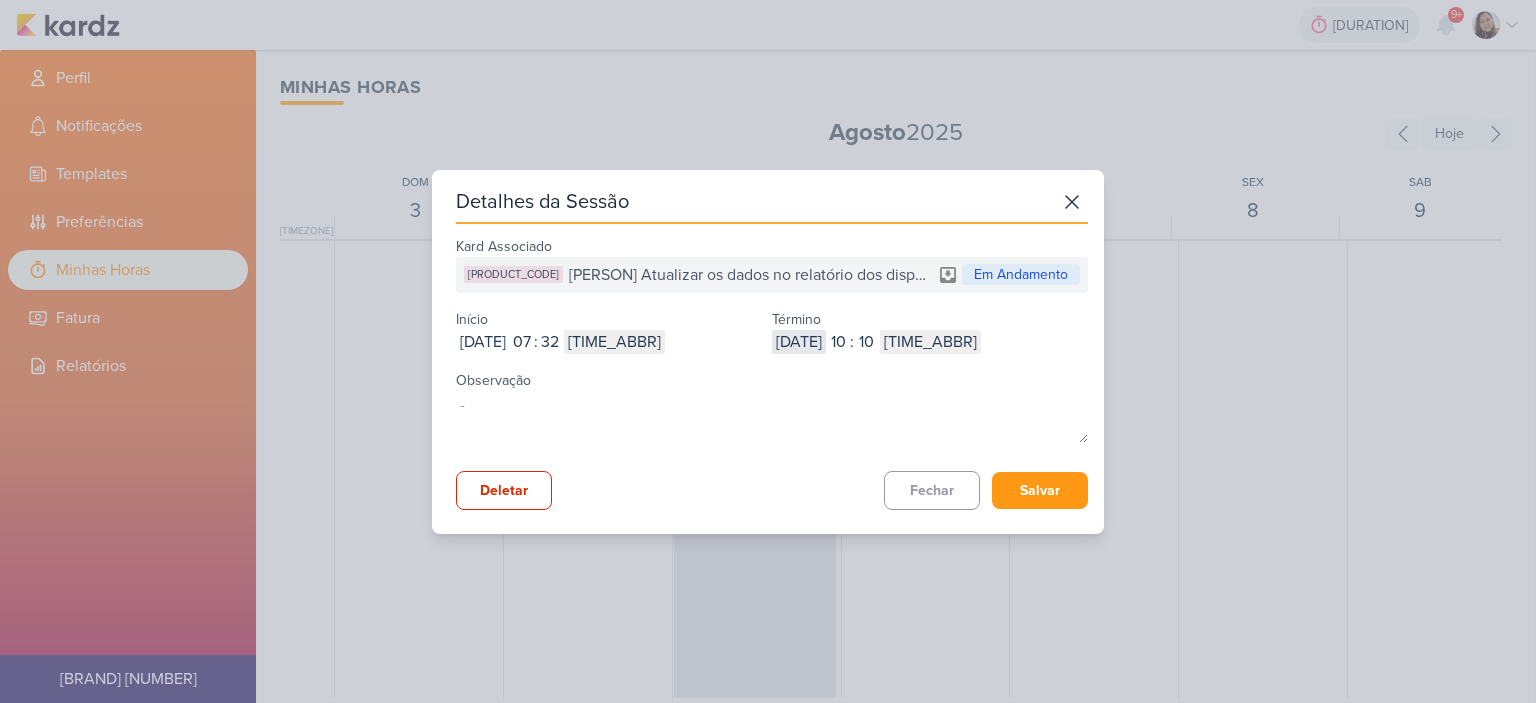 click on "2025-08-12" at bounding box center [799, 342] 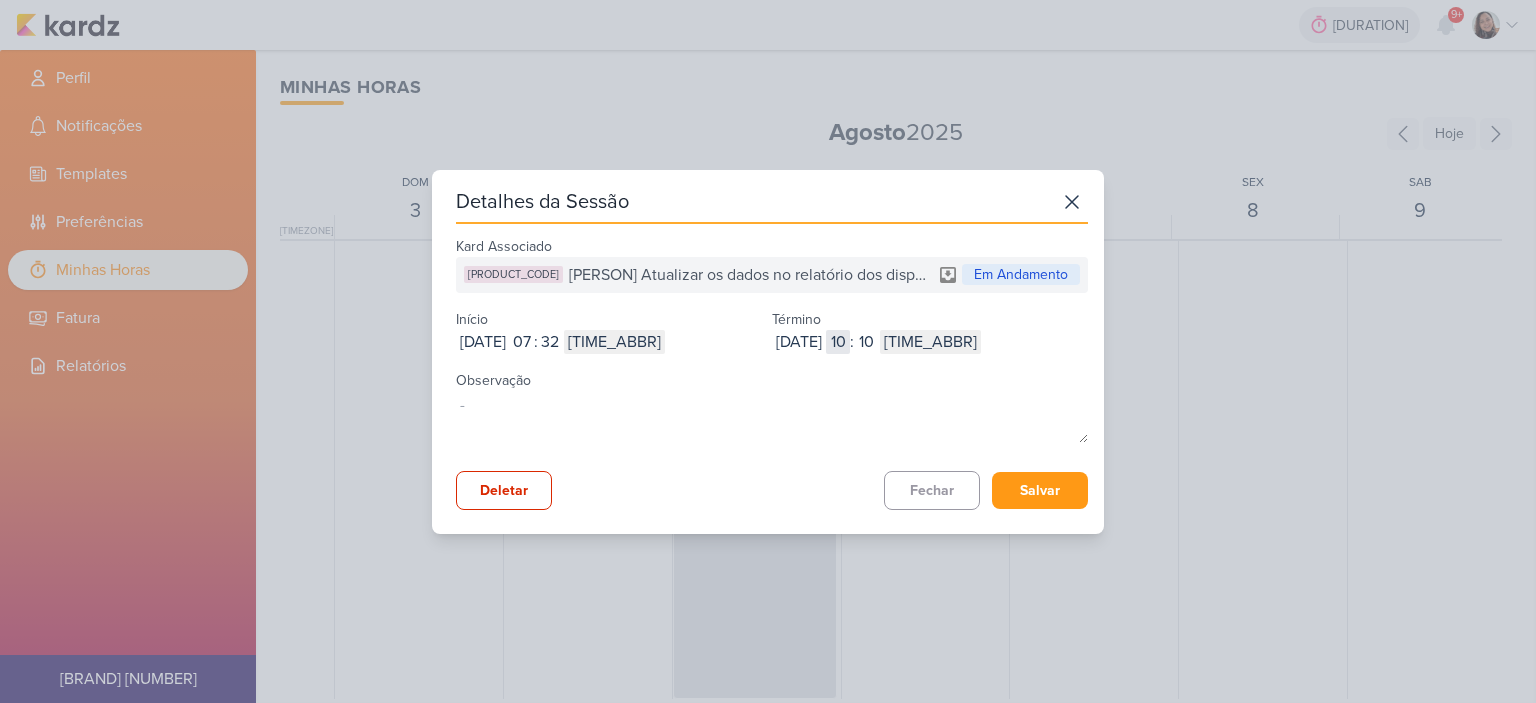 type 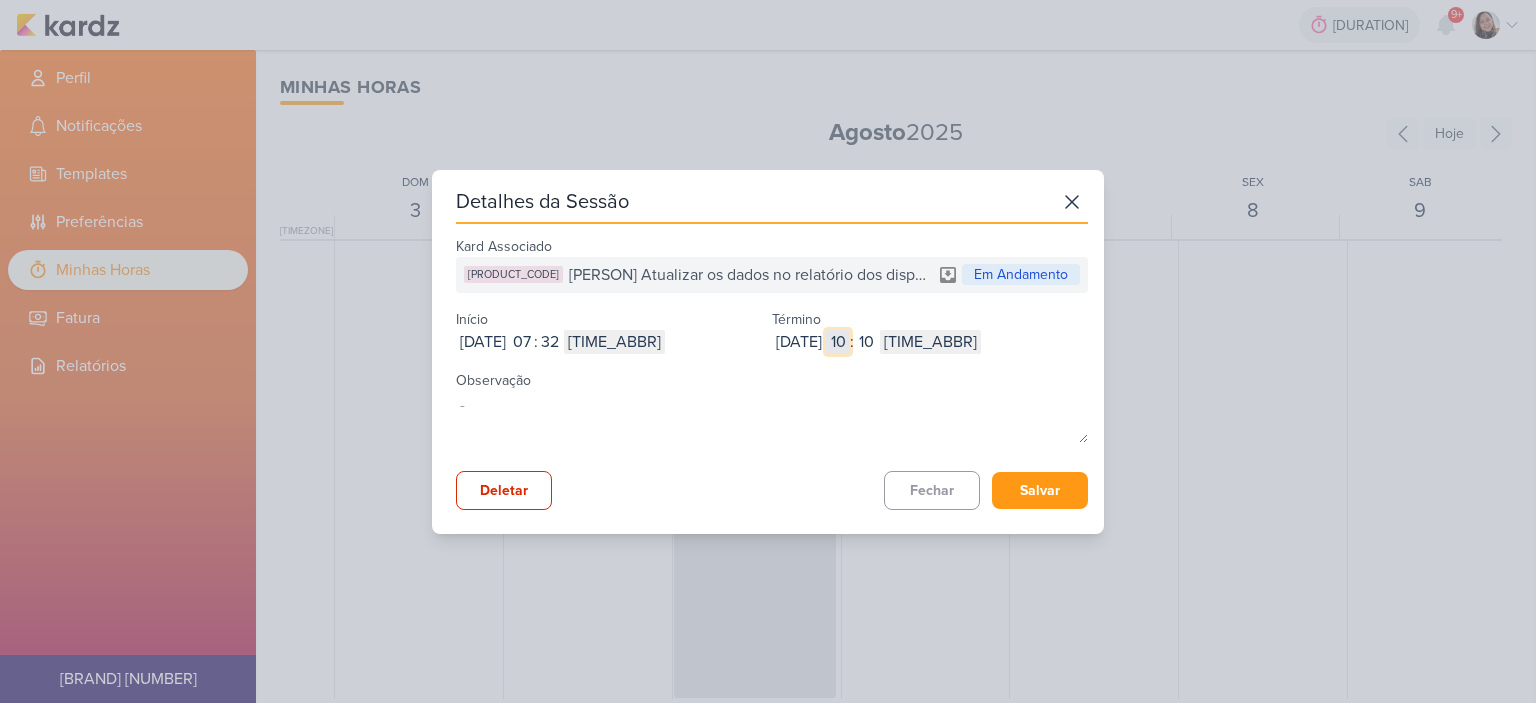 click on "10" at bounding box center (838, 342) 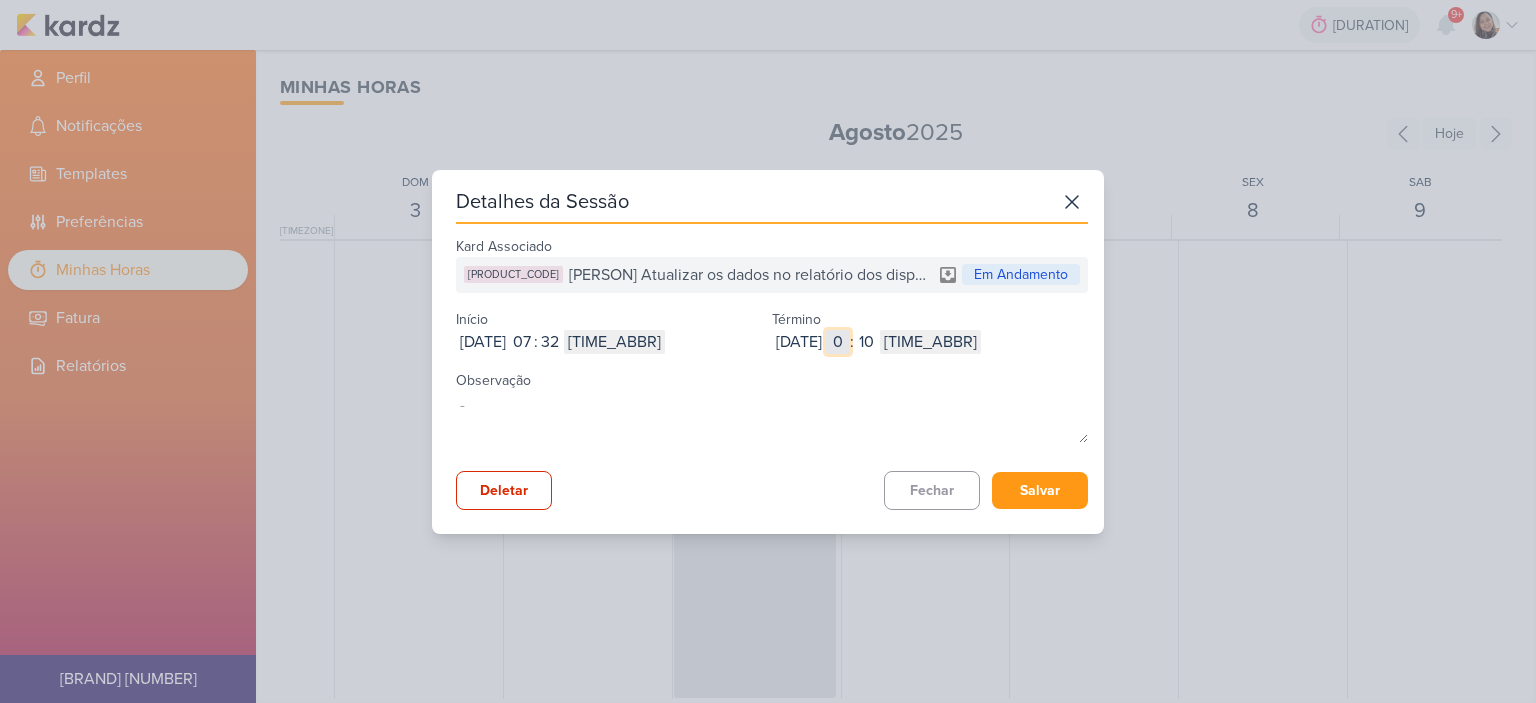 type on "09" 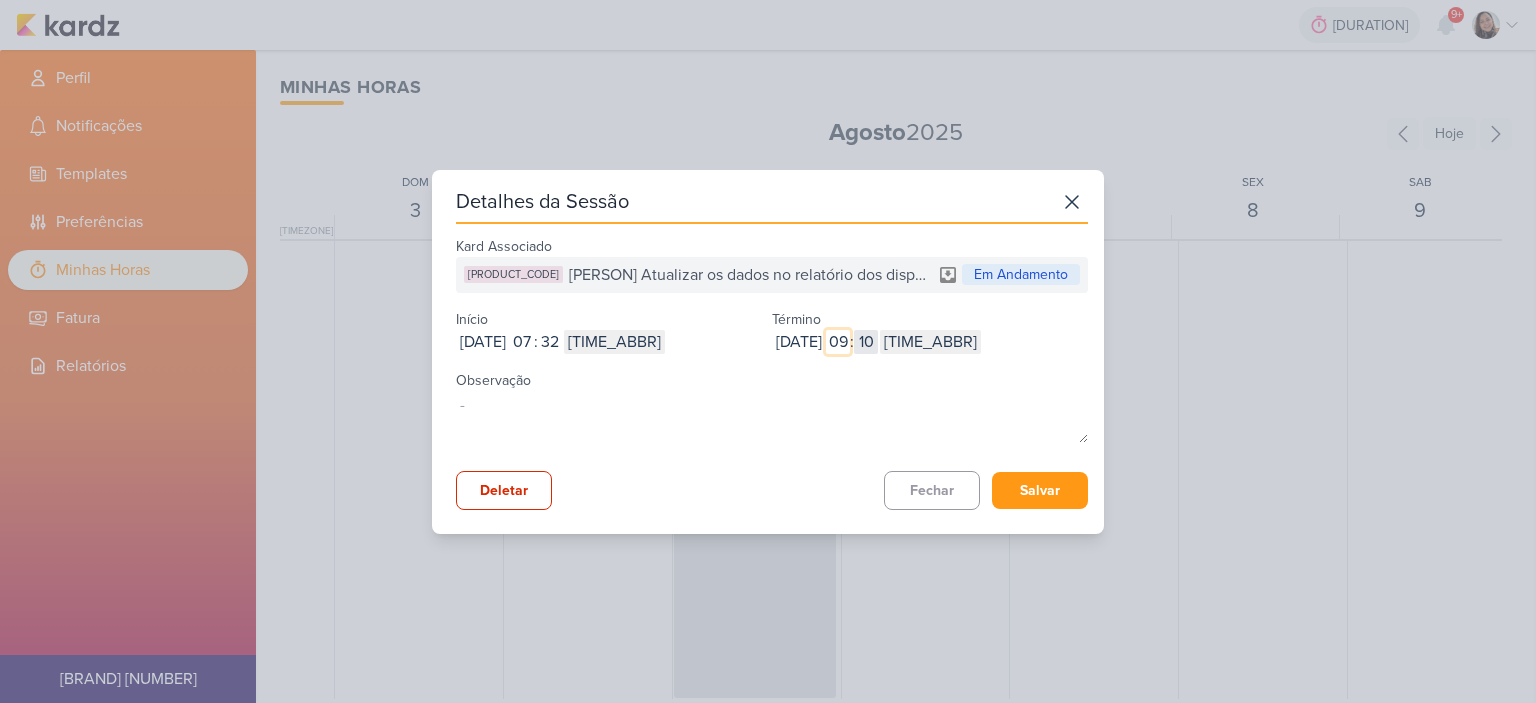 type 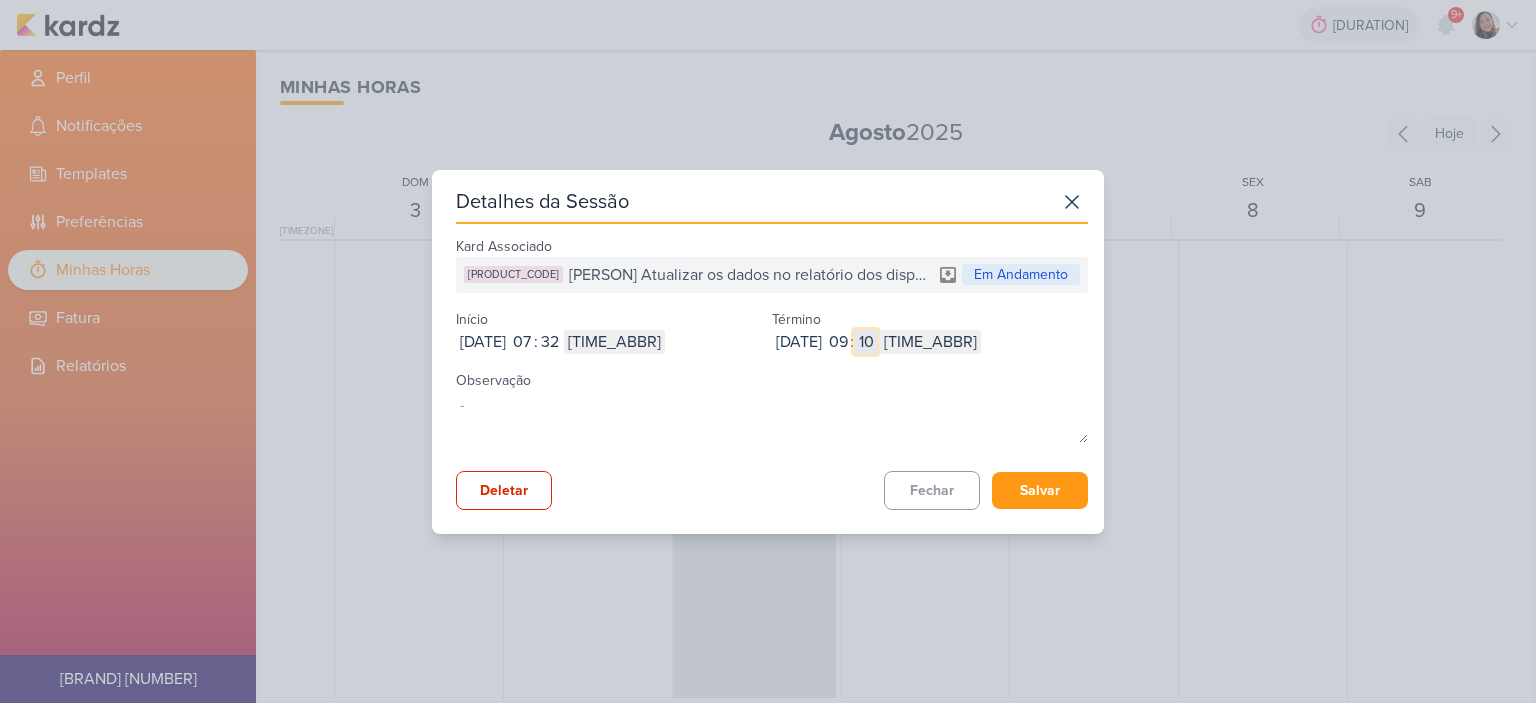 click on "10" at bounding box center (866, 342) 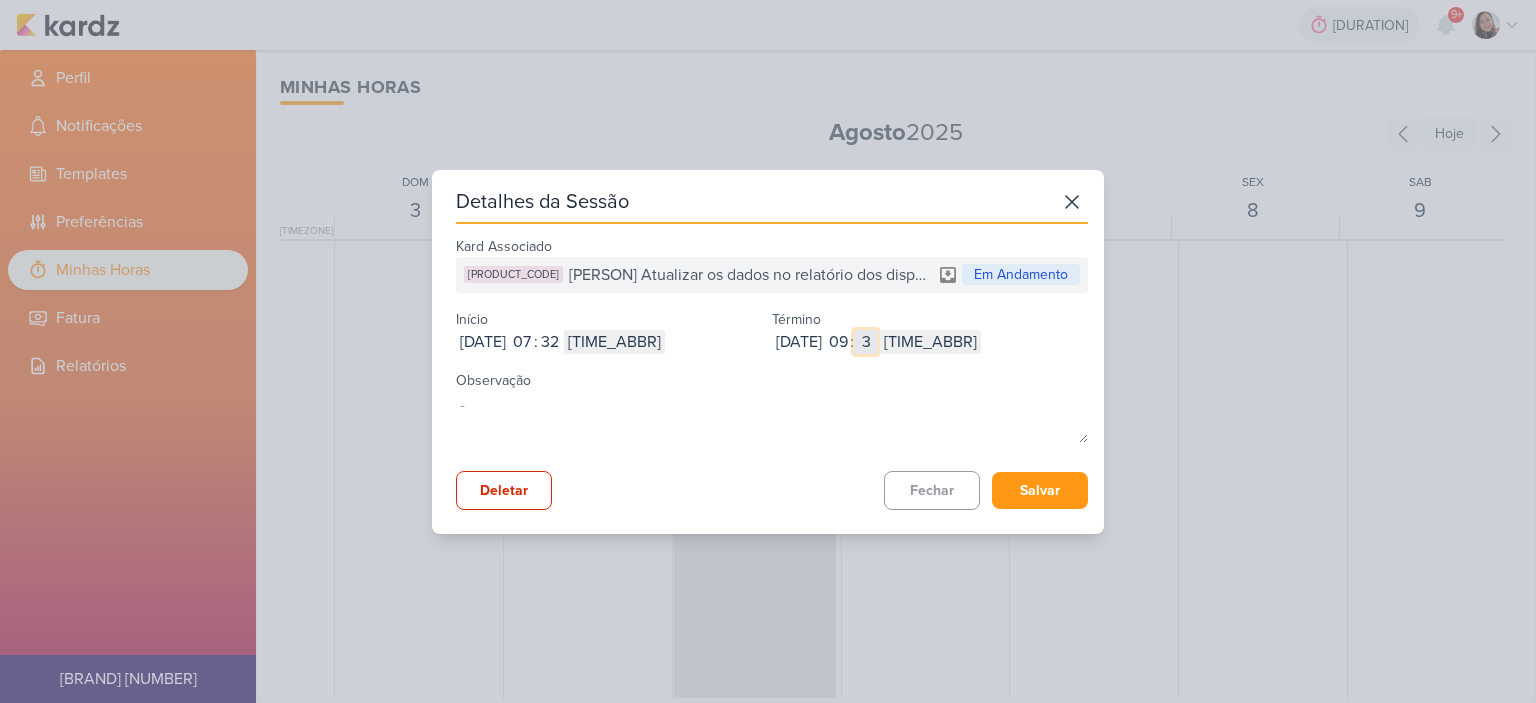 type on "31" 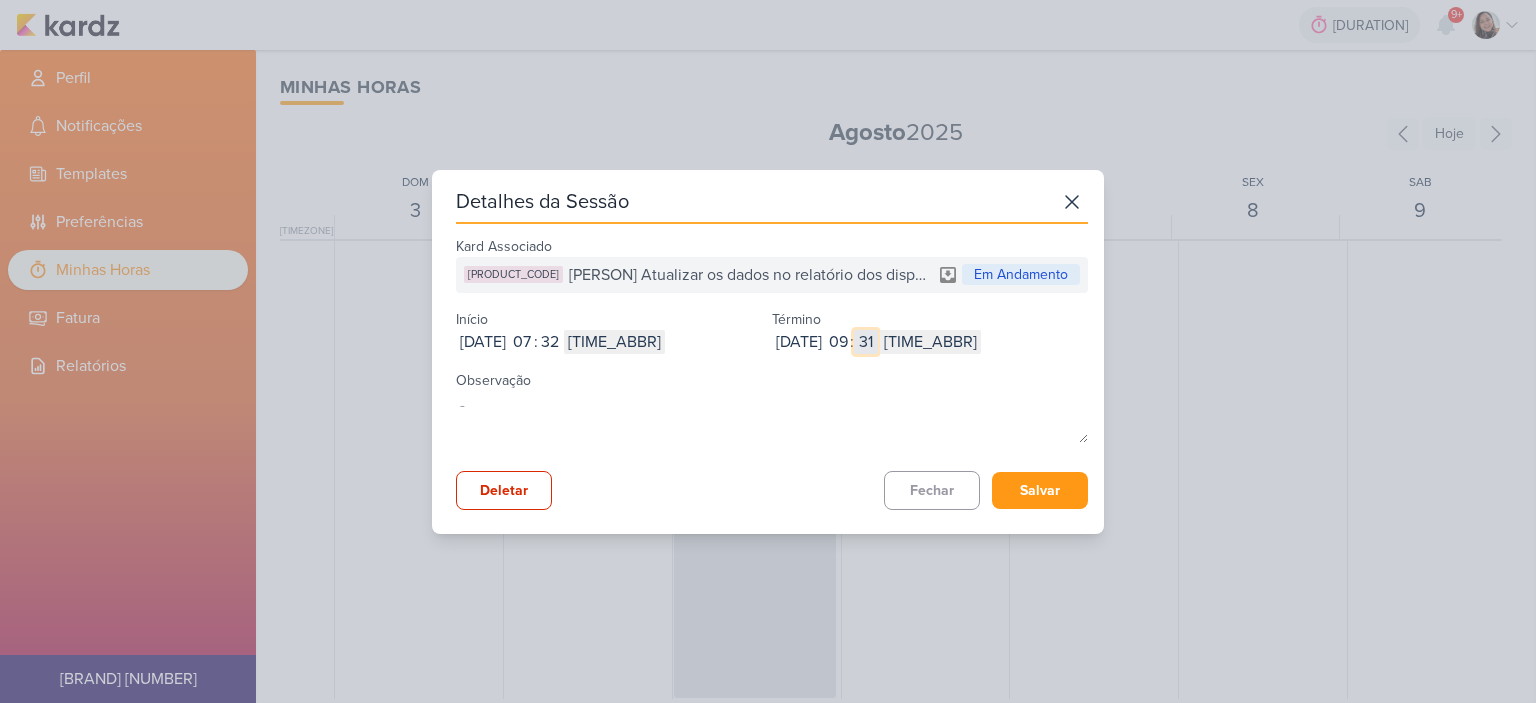 type 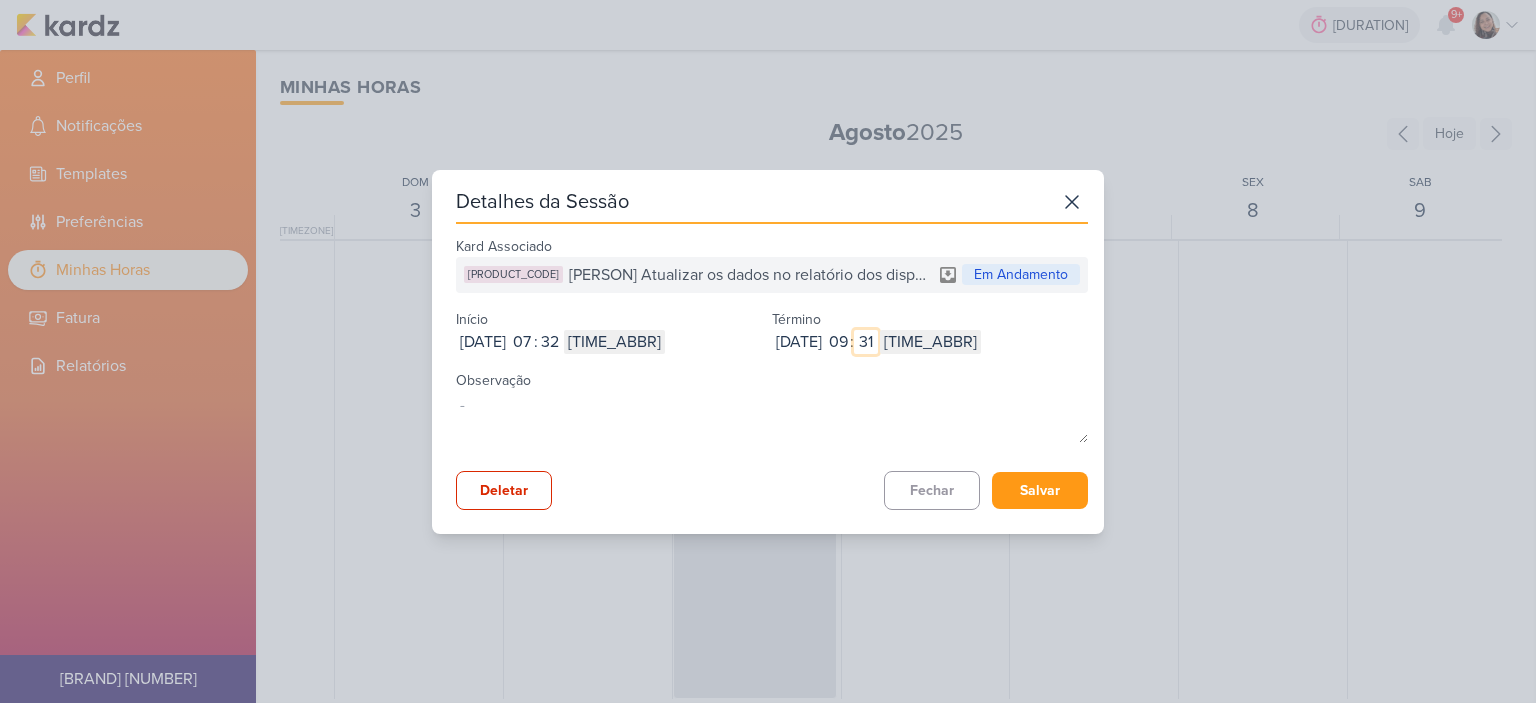 type on "31" 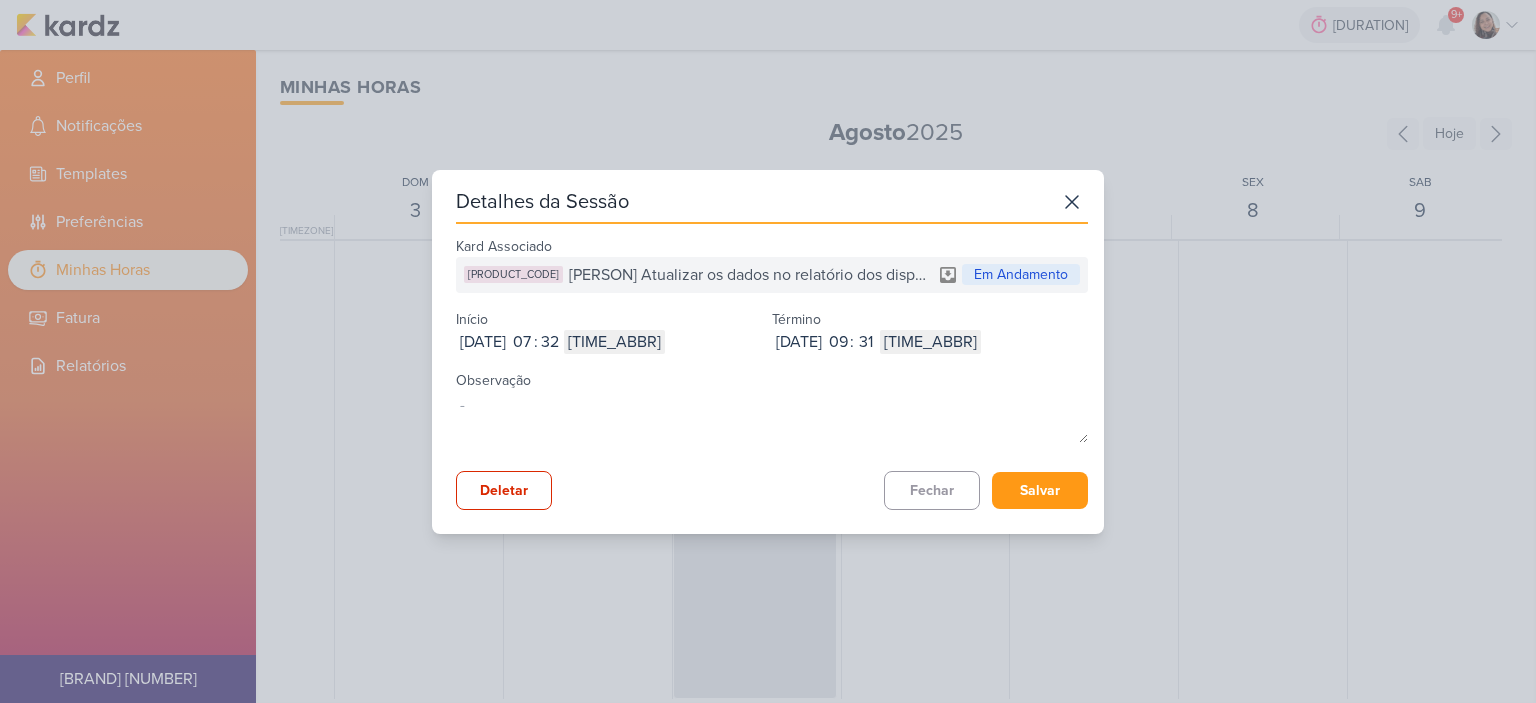 click on "Aug 05, 2025
2025-08-05
09
:
31
AM
PM" at bounding box center (930, 342) 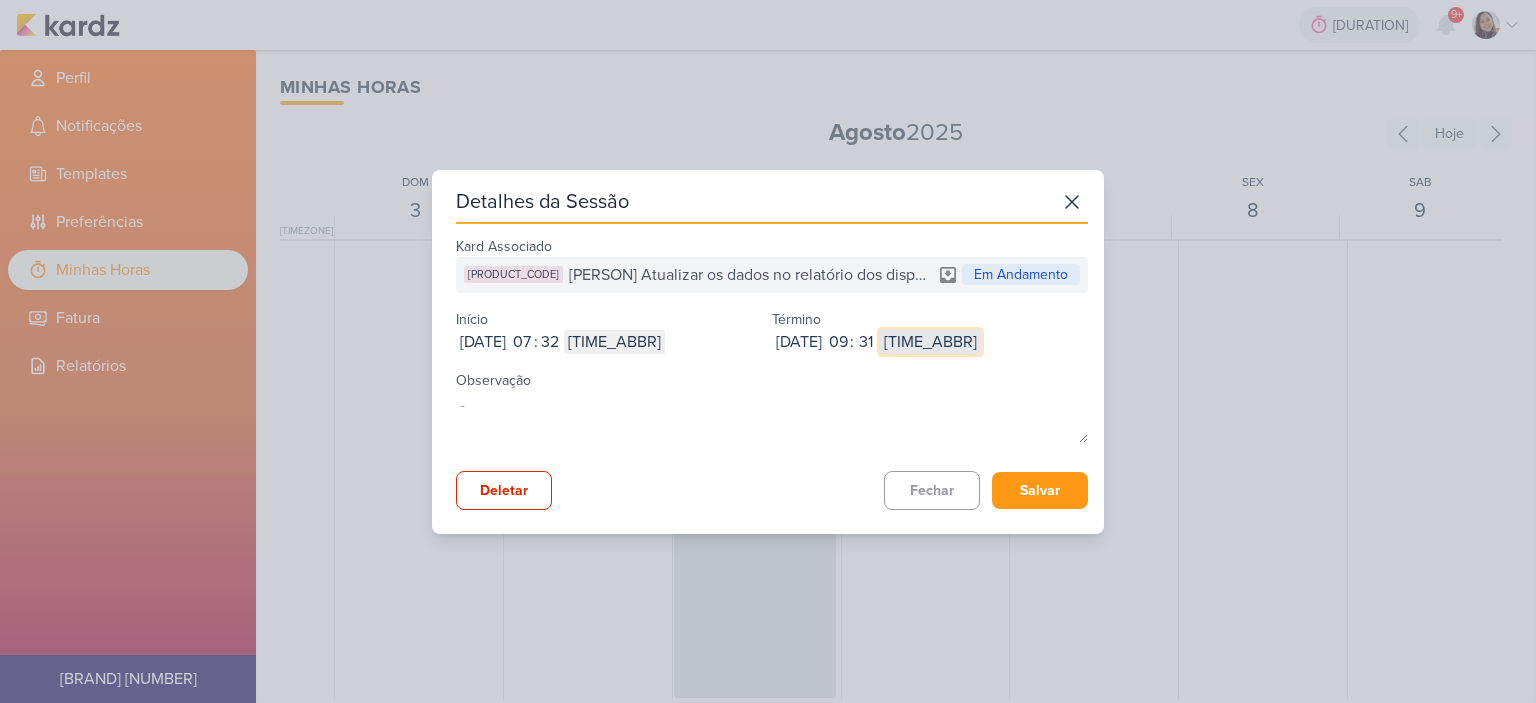 click on "AM
PM" at bounding box center [930, 342] 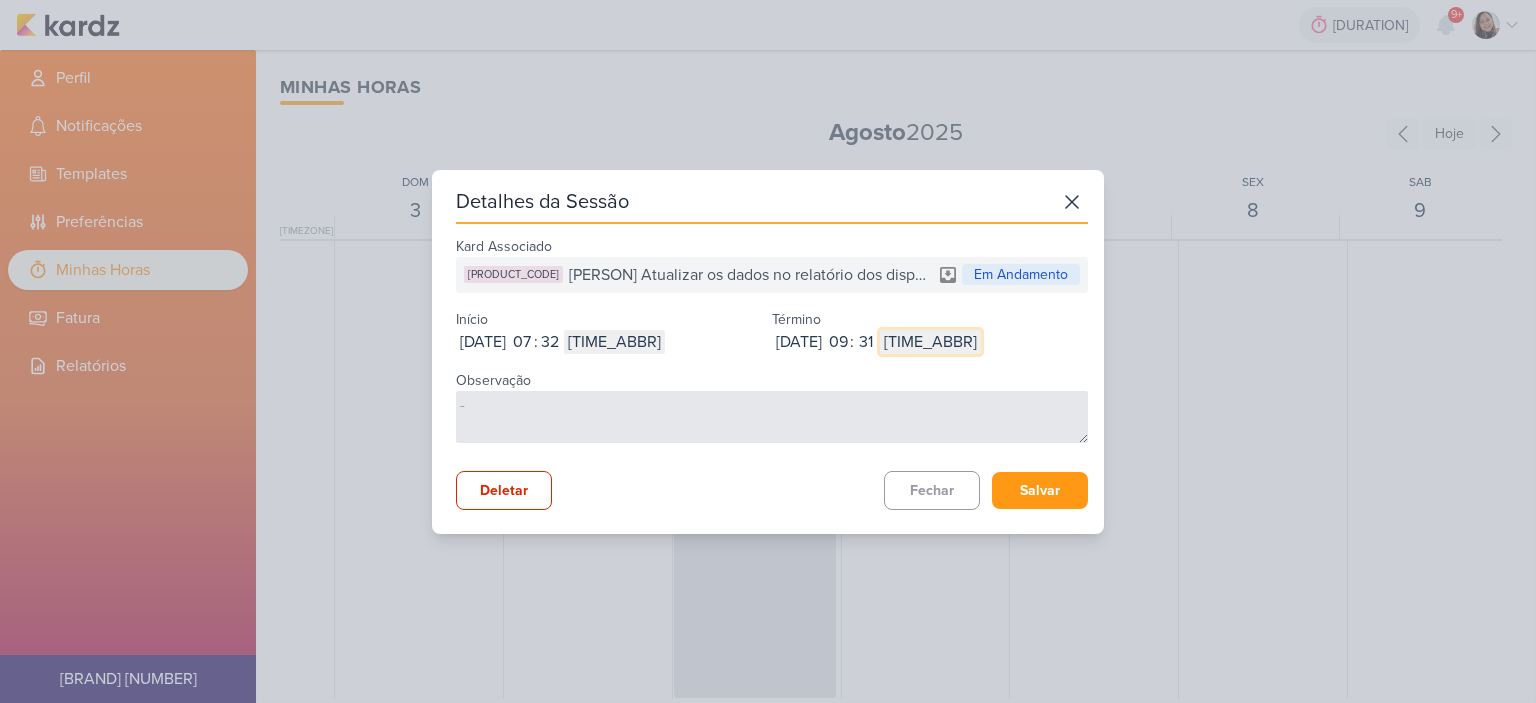 select on "pm" 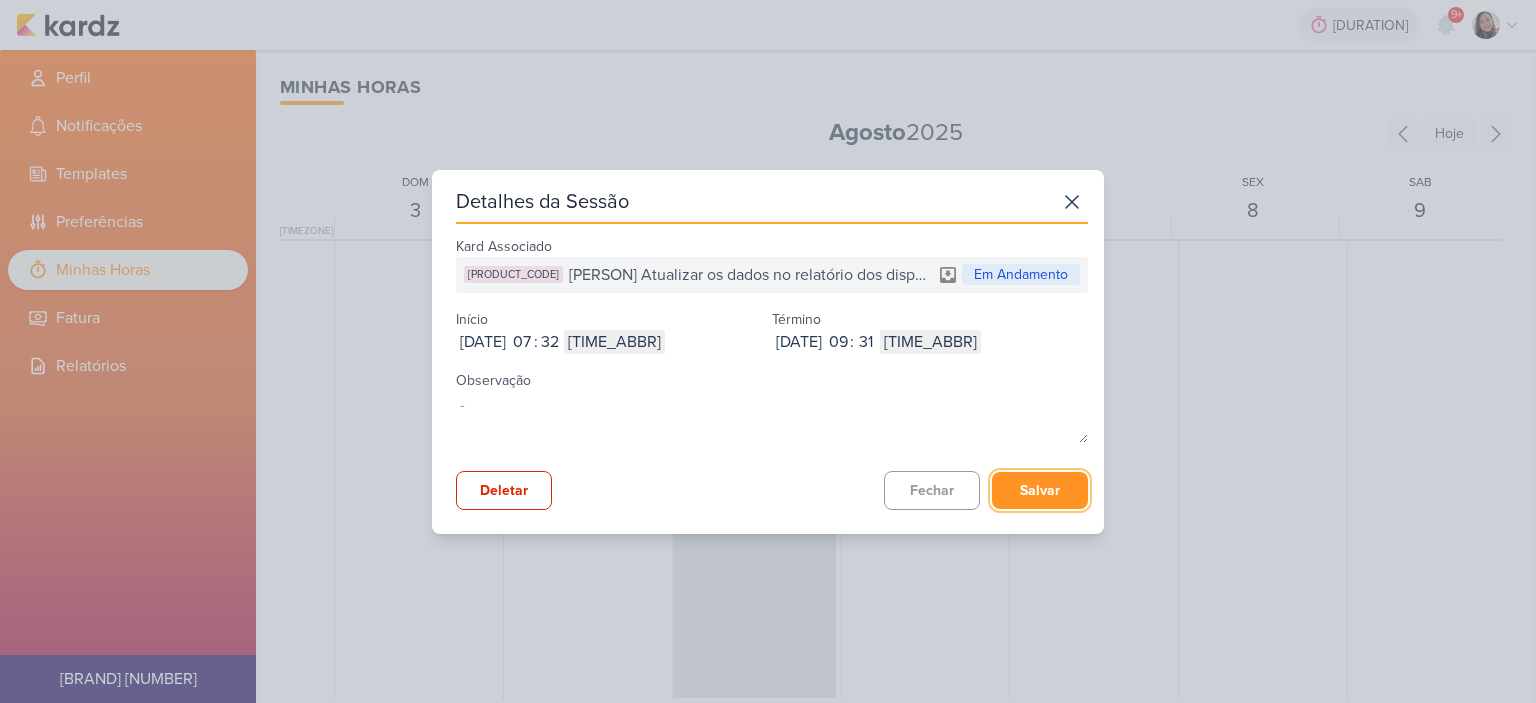 click on "Salvar" at bounding box center [1040, 490] 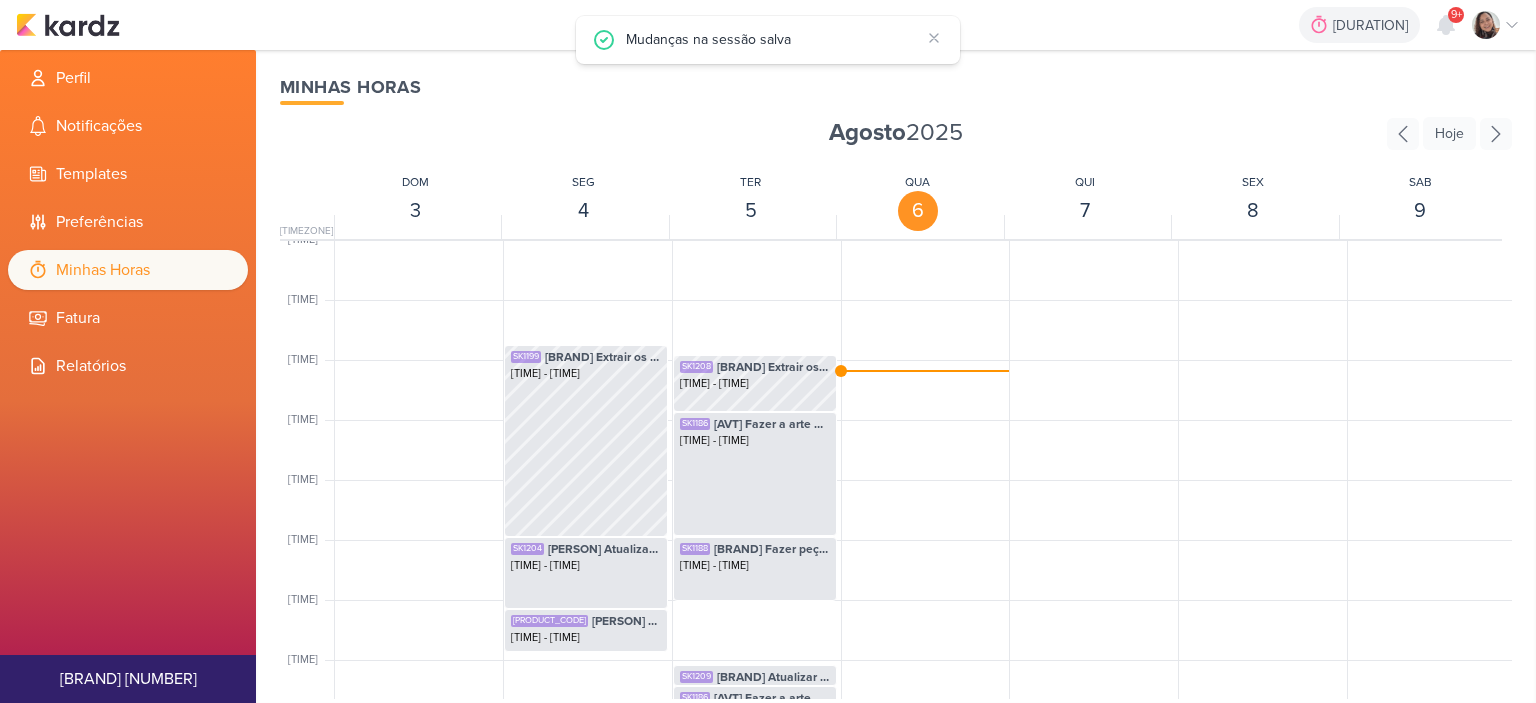 scroll, scrollTop: 0, scrollLeft: 0, axis: both 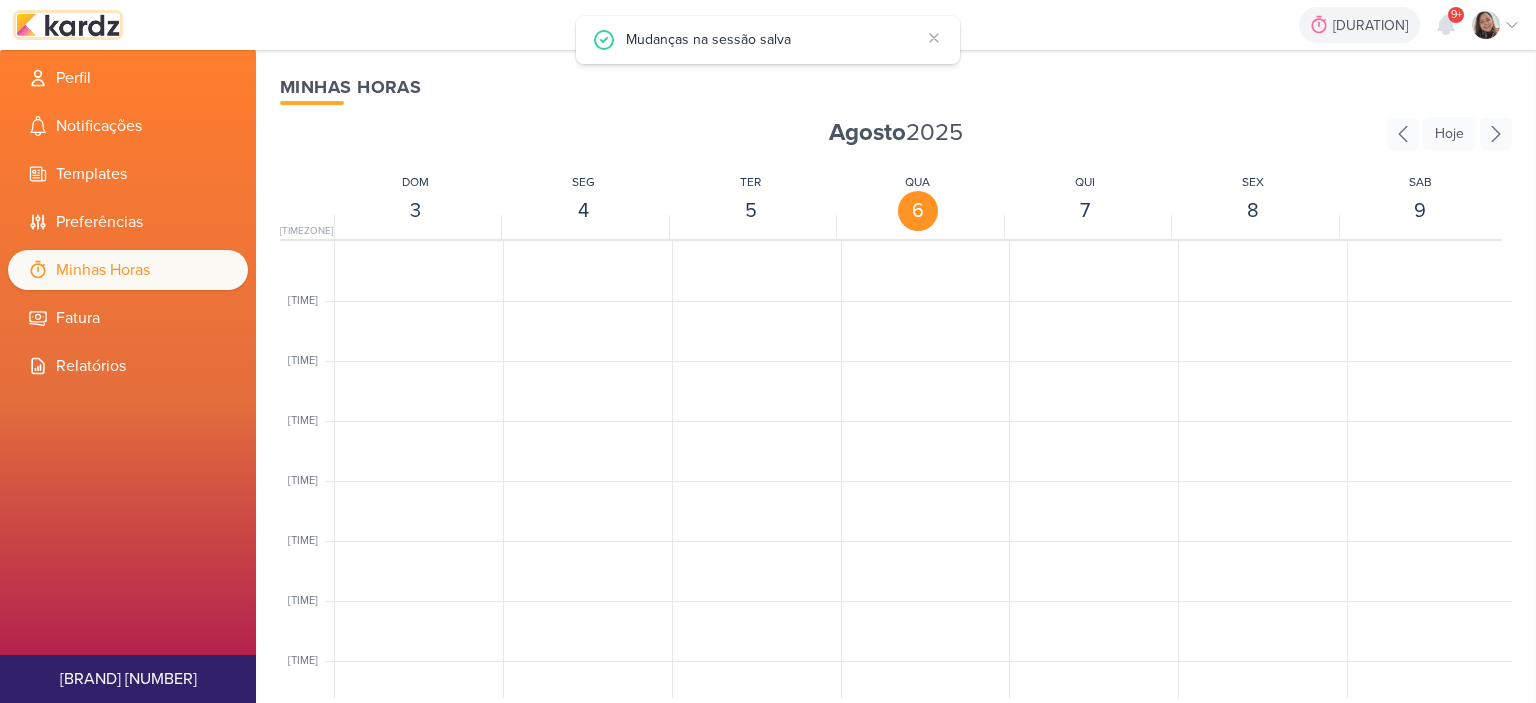 click at bounding box center [68, 25] 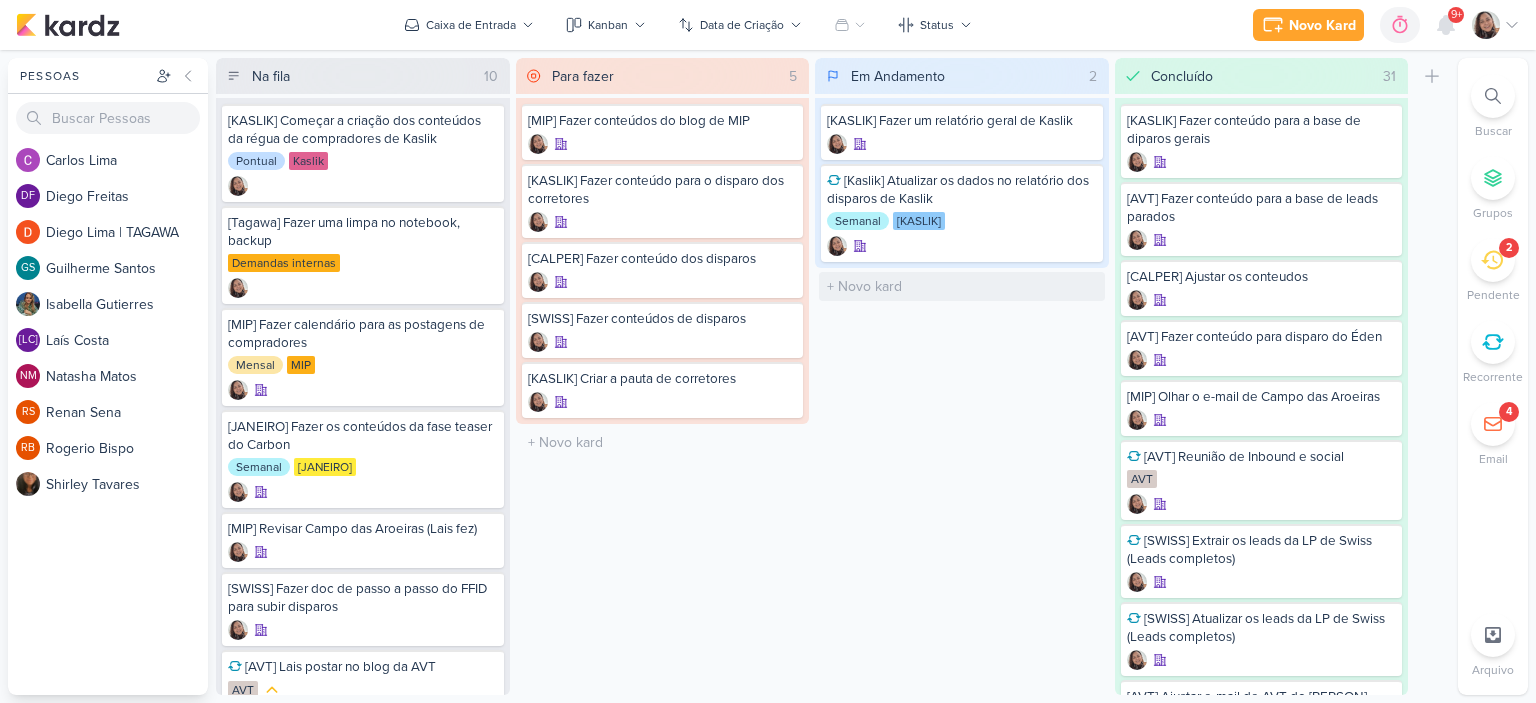 scroll, scrollTop: 0, scrollLeft: 0, axis: both 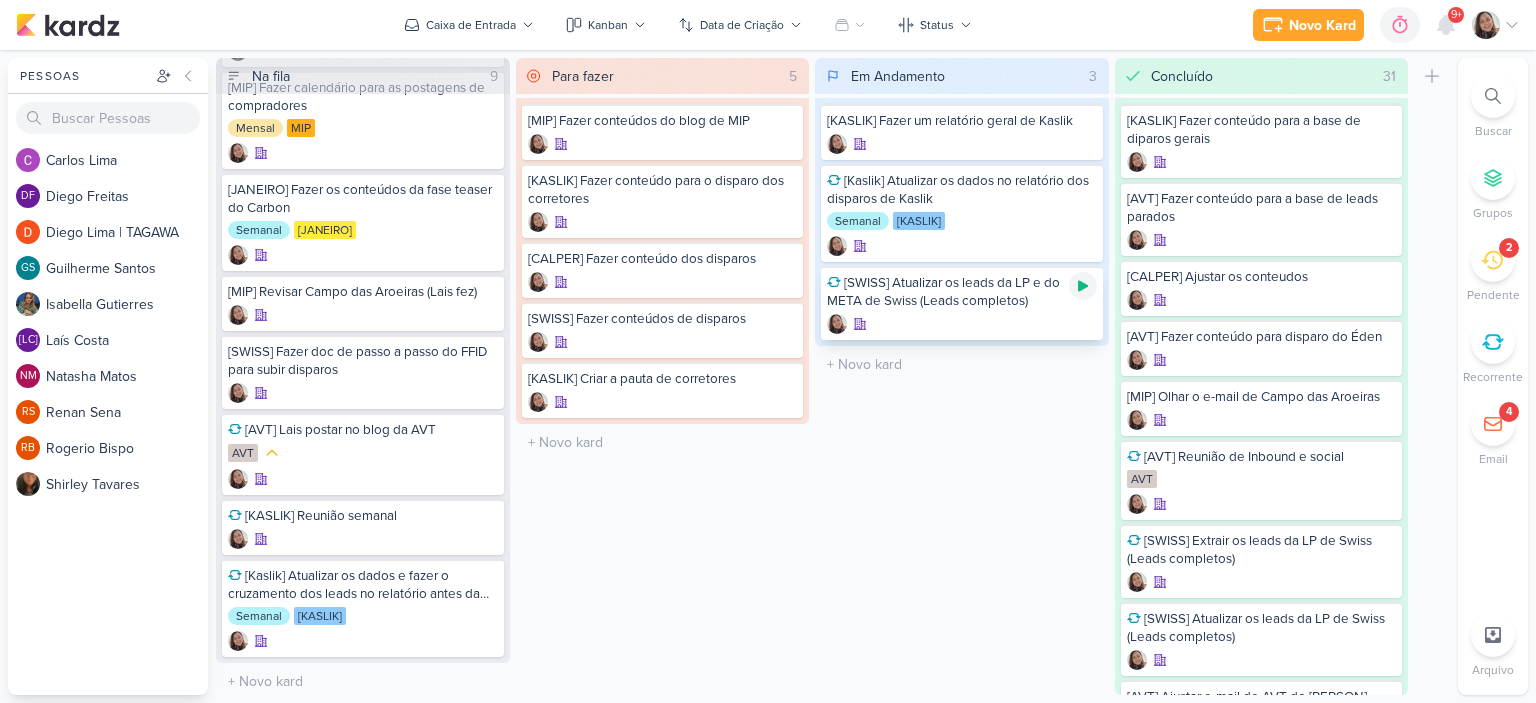 click 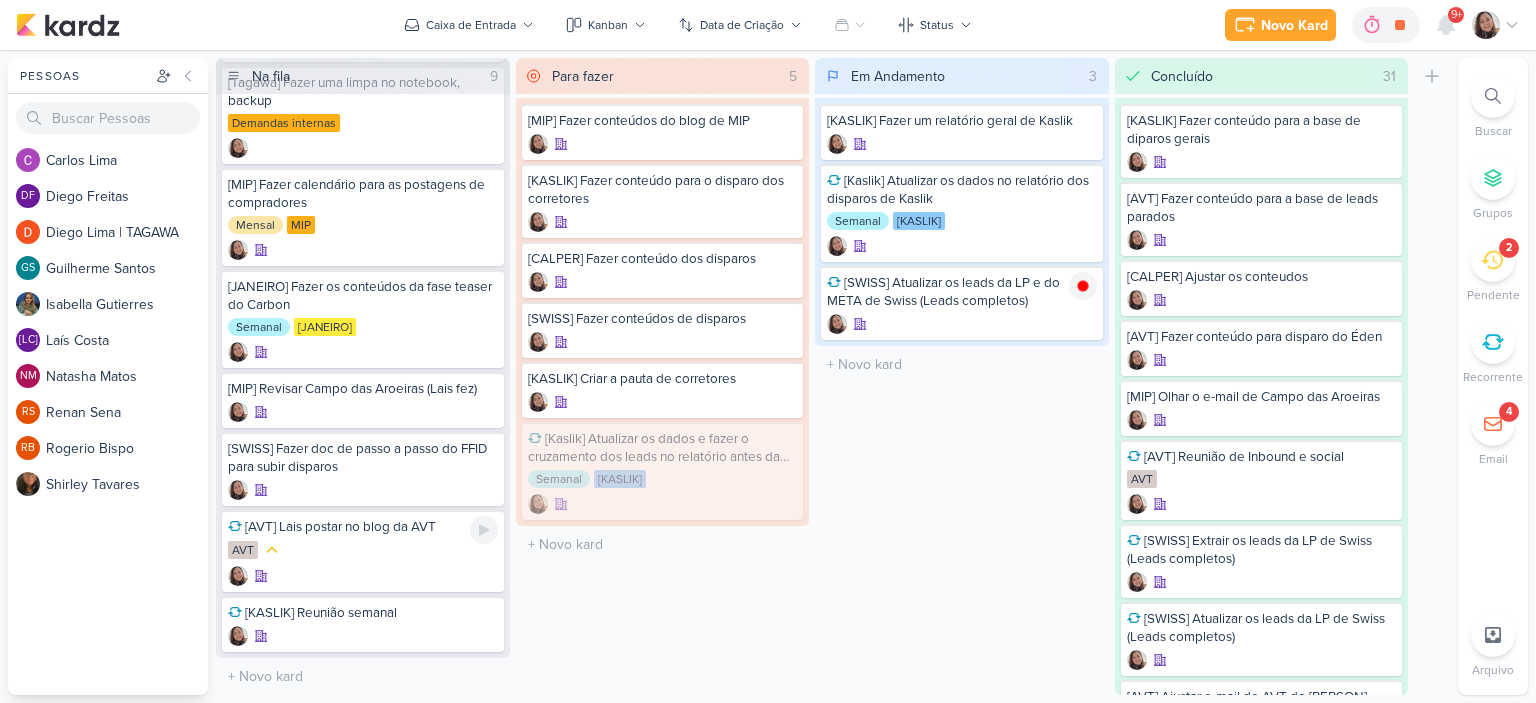 scroll, scrollTop: 136, scrollLeft: 0, axis: vertical 